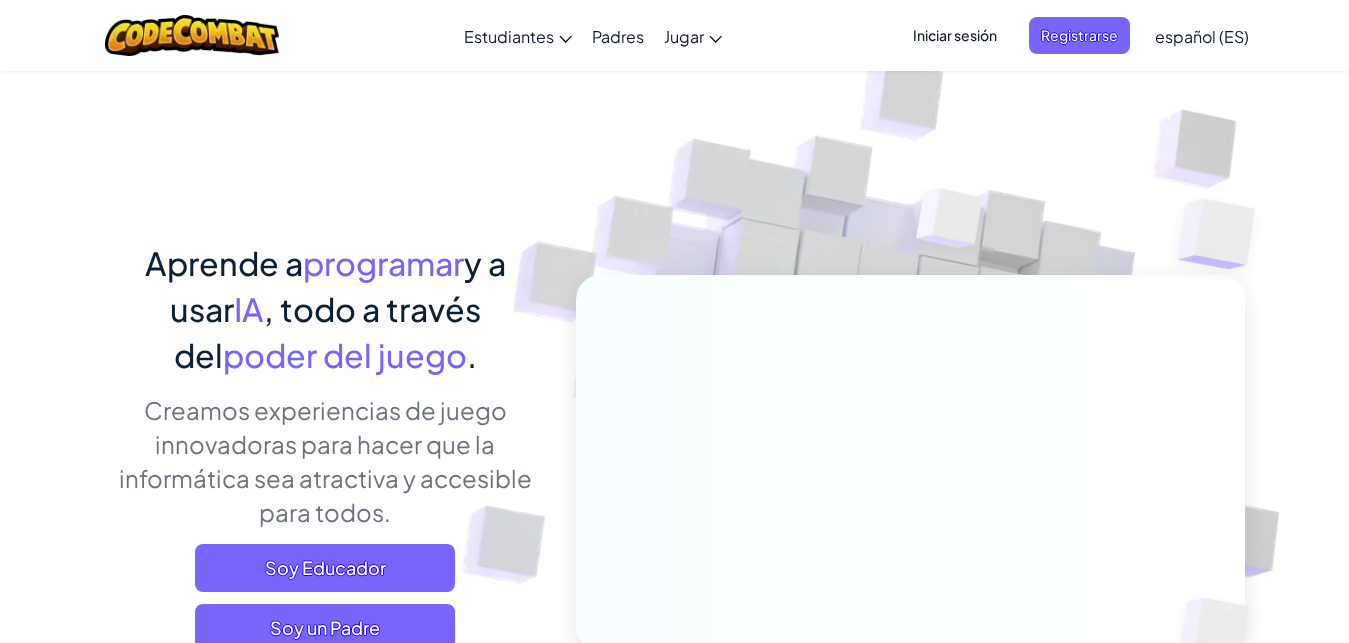 scroll, scrollTop: 0, scrollLeft: 0, axis: both 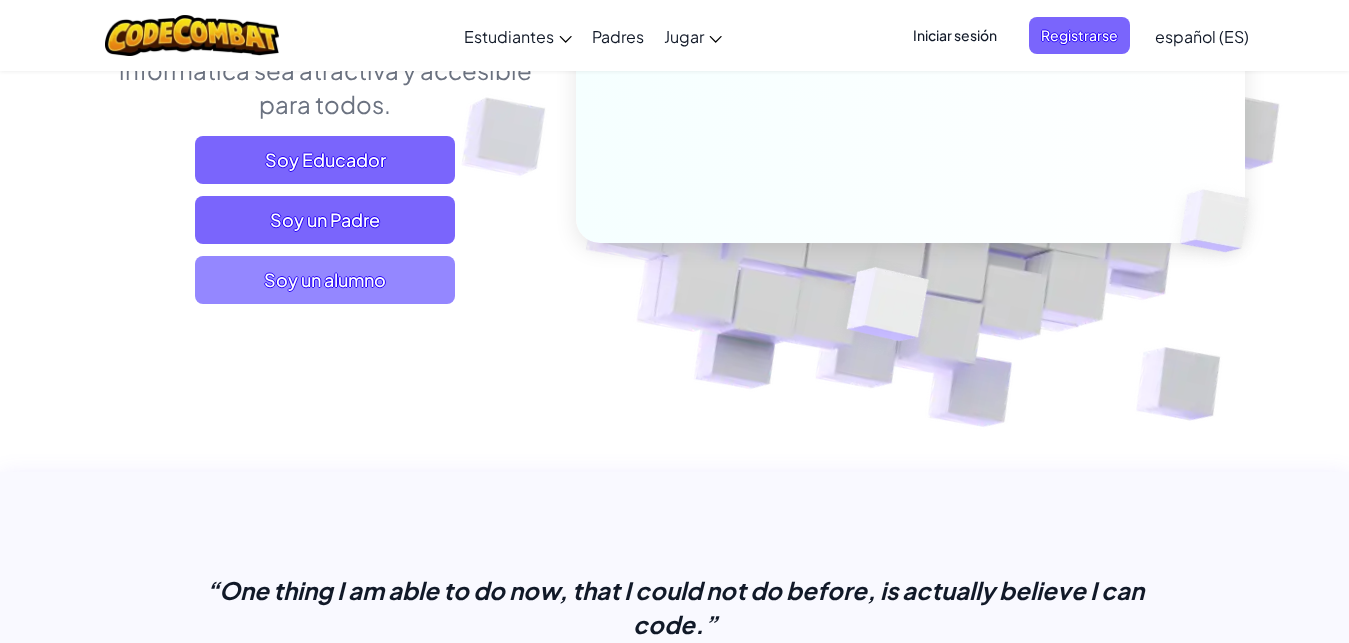 click on "Soy un alumno" at bounding box center [325, 280] 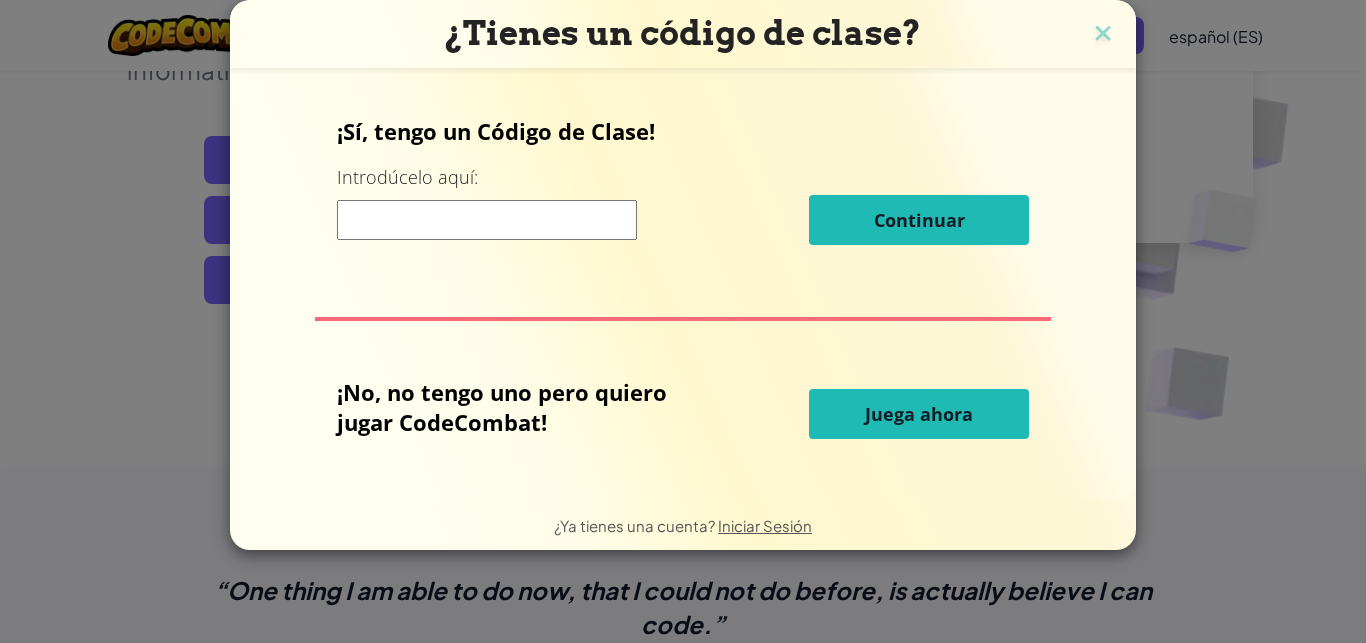 click on "Juega ahora" at bounding box center [919, 414] 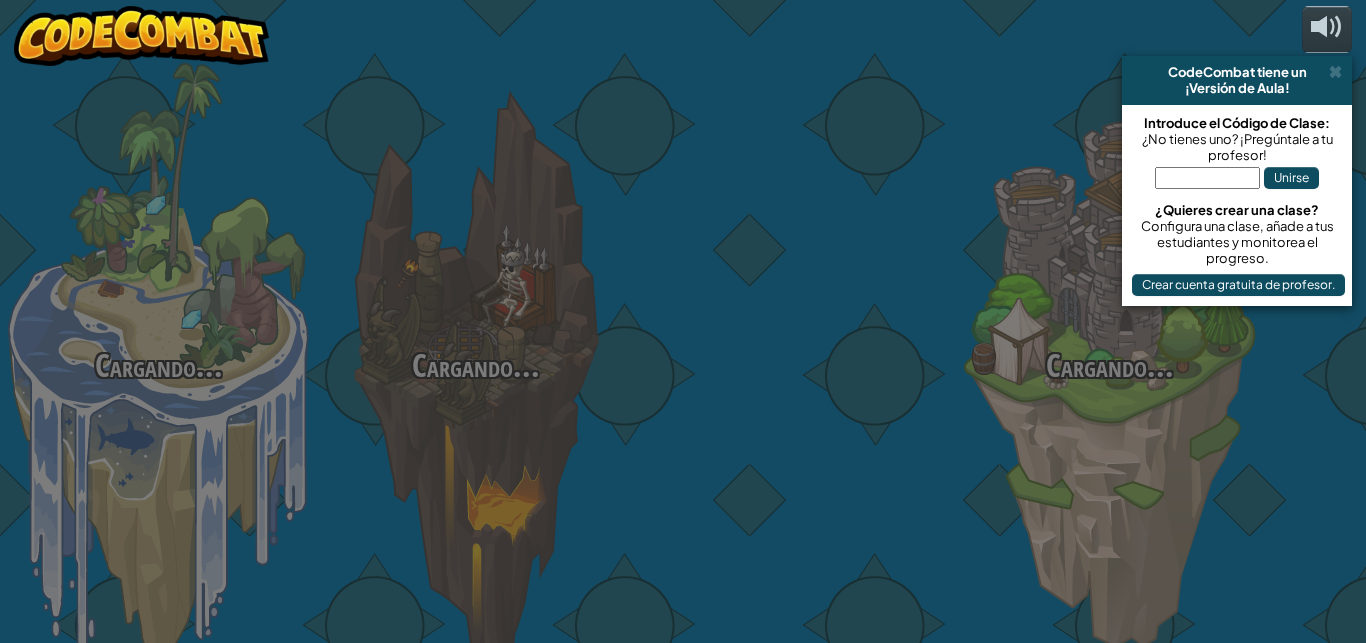 select on "es-ES" 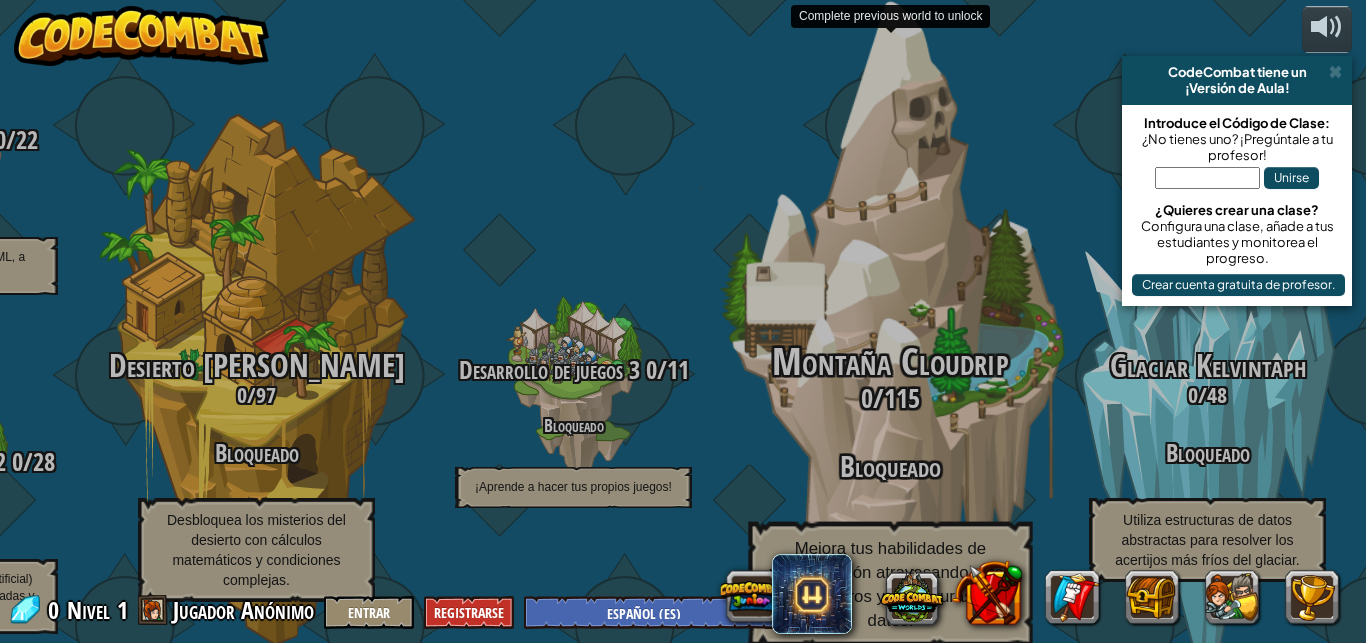click on "Montaña Cloudrip 0 / 115 Bloqueado Mejora tus habilidades de programación atravesando picos traicioneros y estructuras de datos." at bounding box center (890, 380) 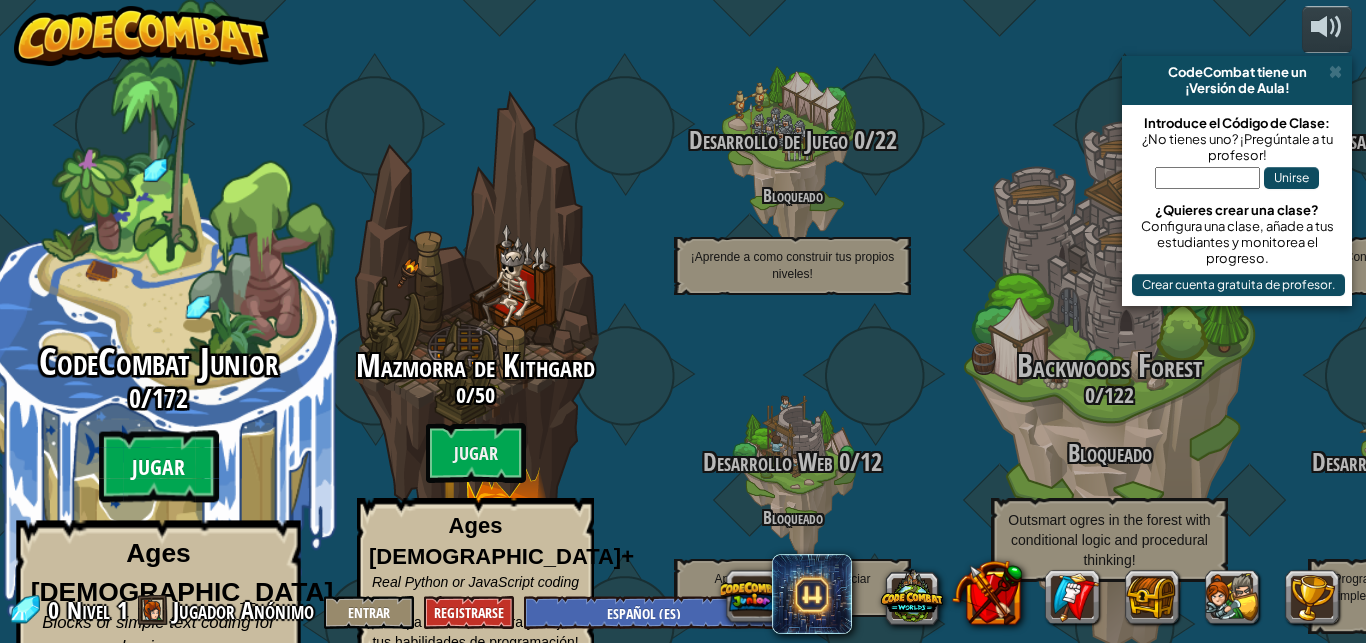 click on "Jugar" at bounding box center [159, 467] 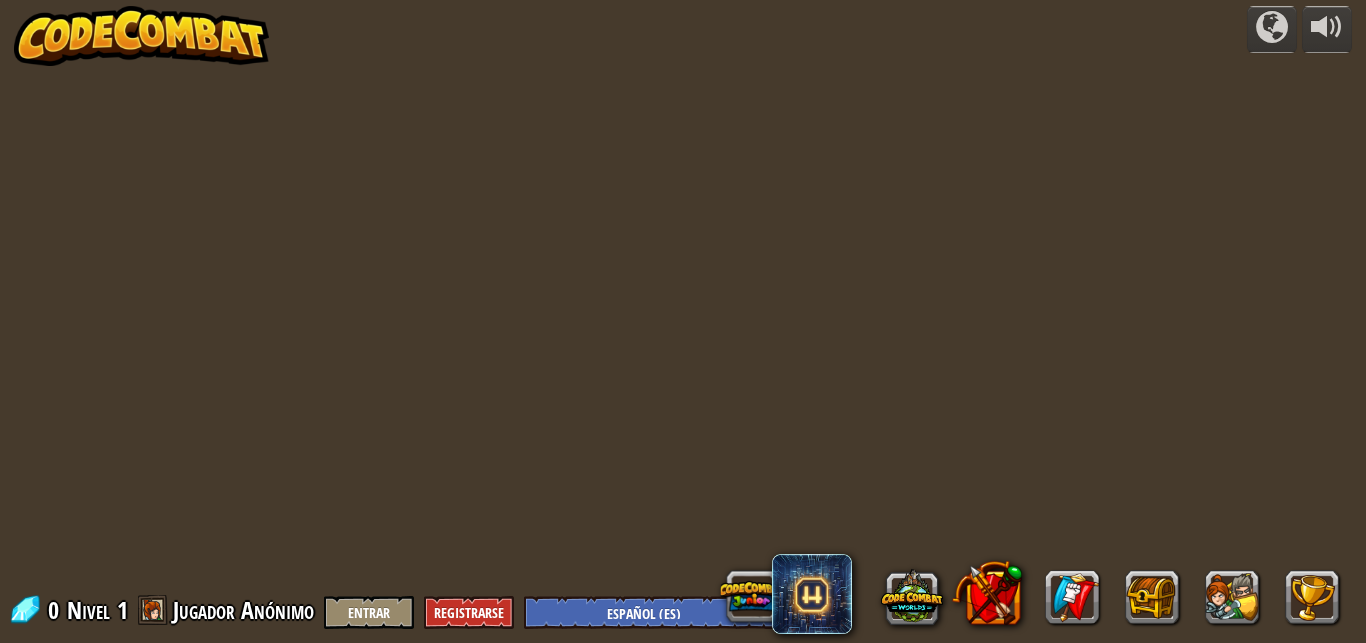 select on "es-ES" 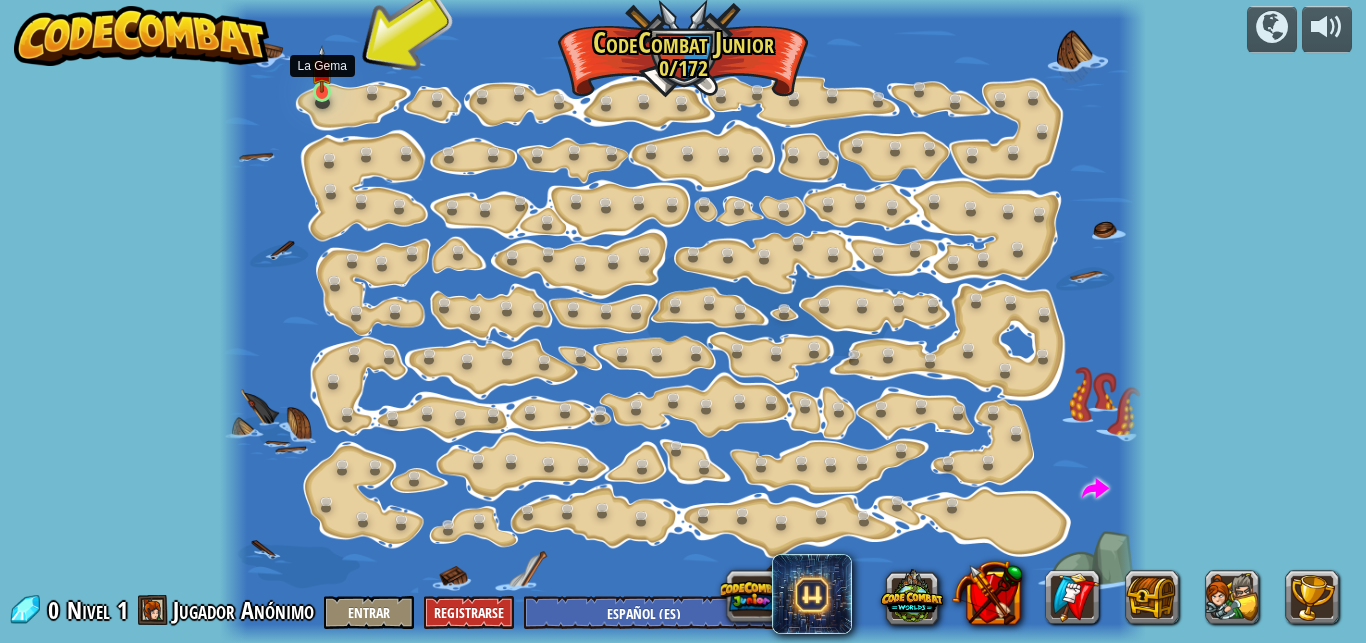 click at bounding box center [321, 69] 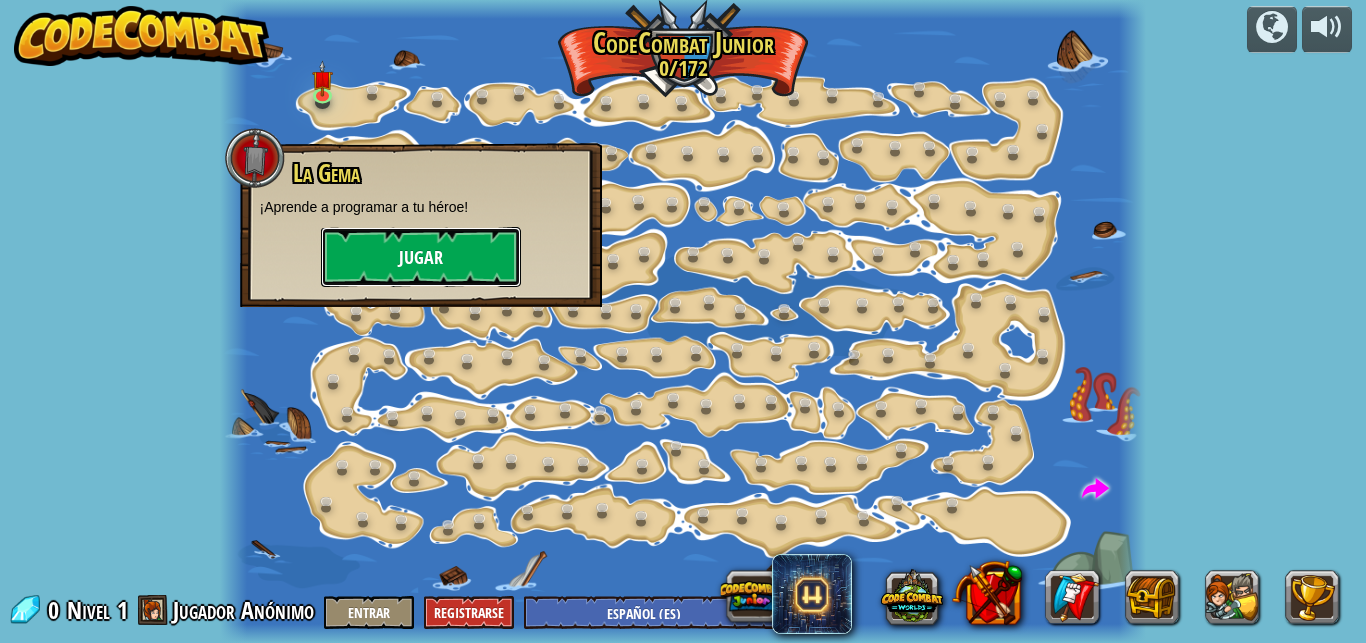 click on "Jugar" at bounding box center [421, 257] 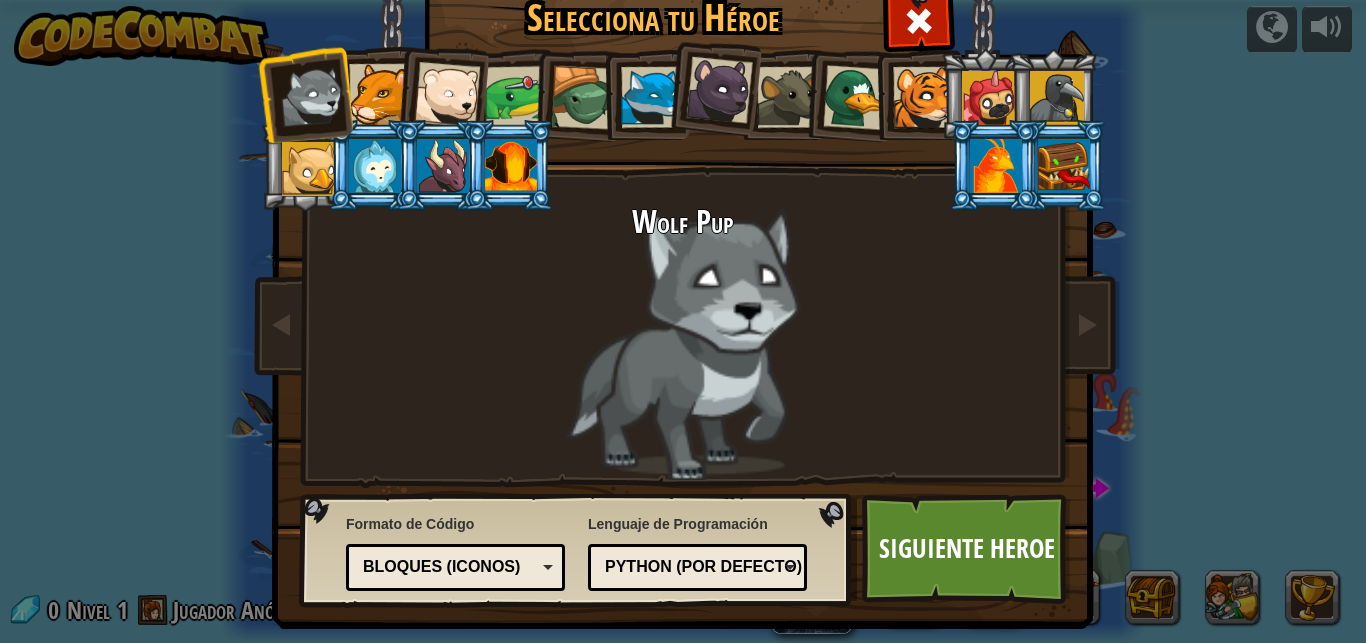 click at bounding box center (651, 97) 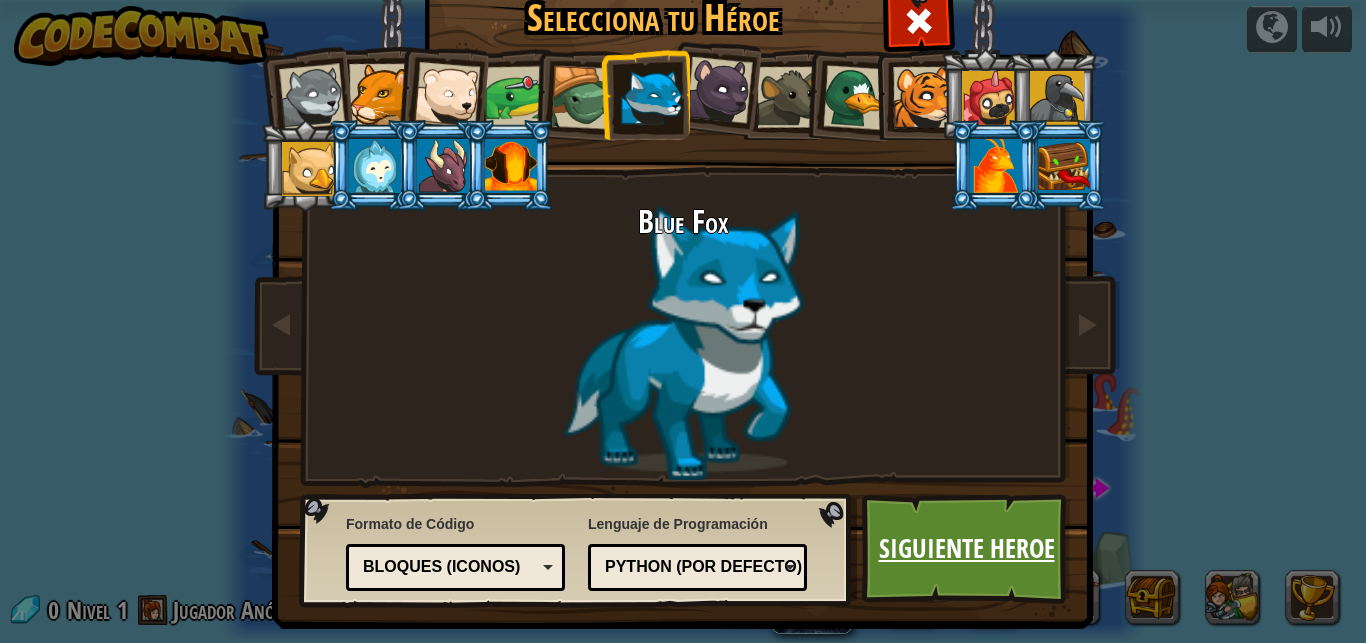 click on "Siguiente Heroe" at bounding box center [966, 549] 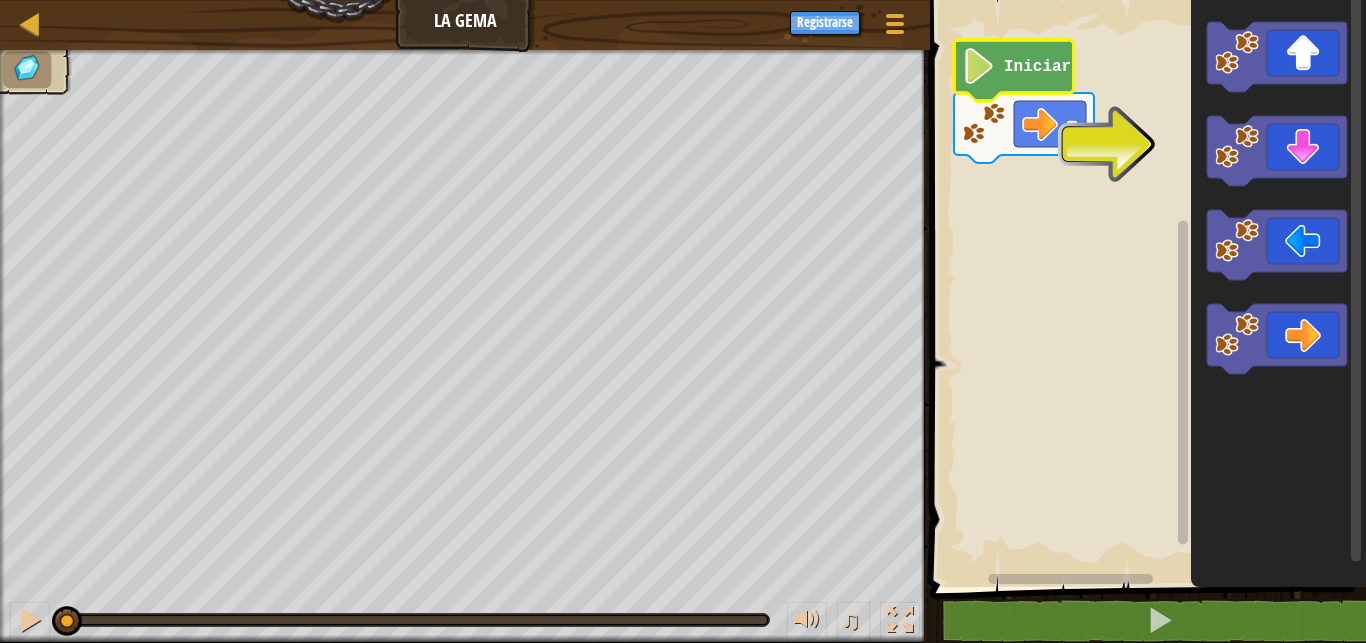 click 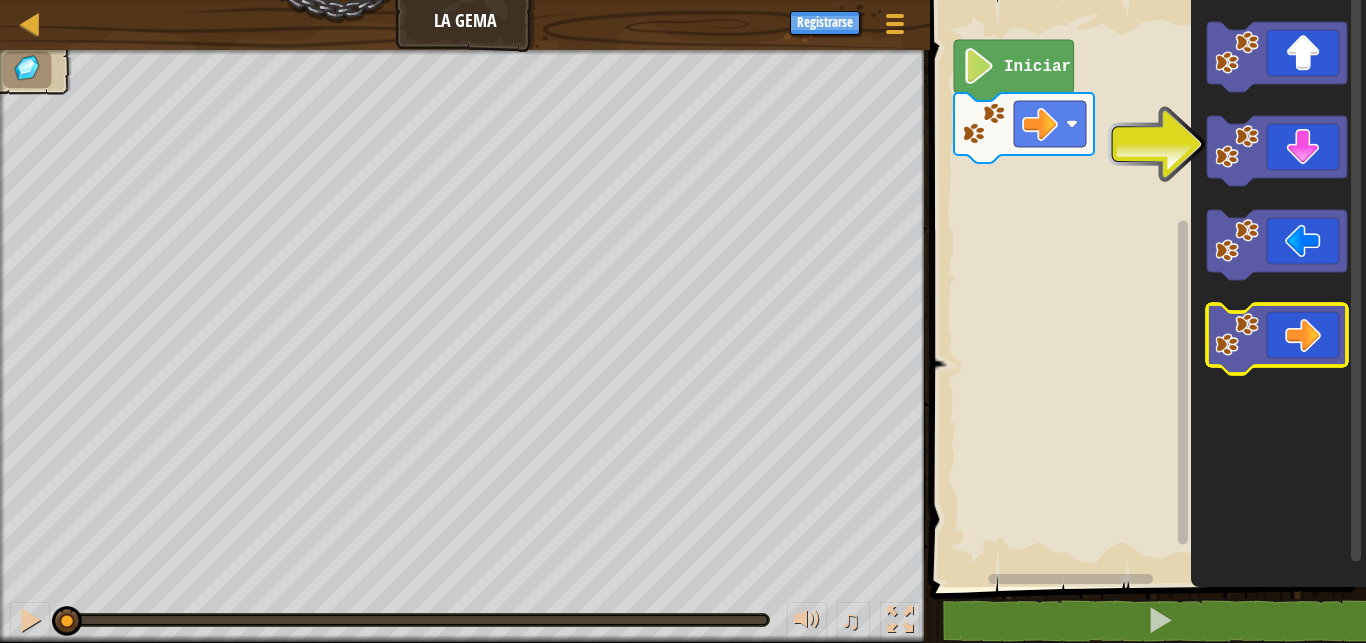 click 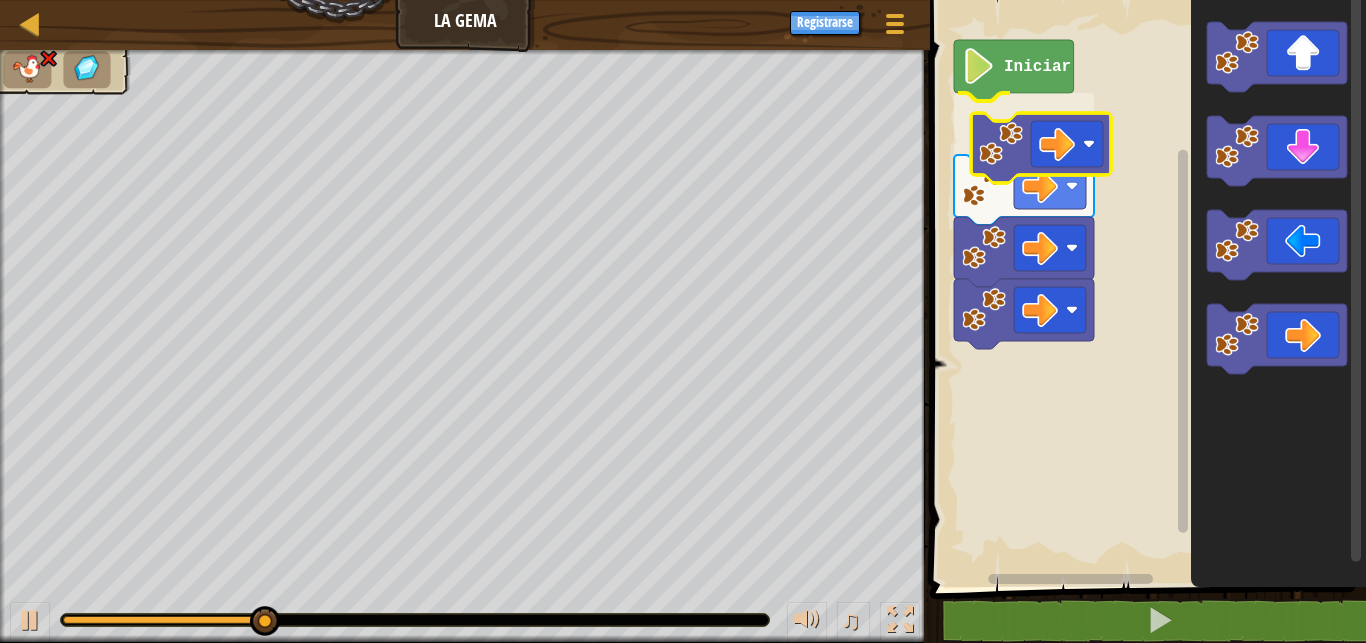 click on "Iniciar" 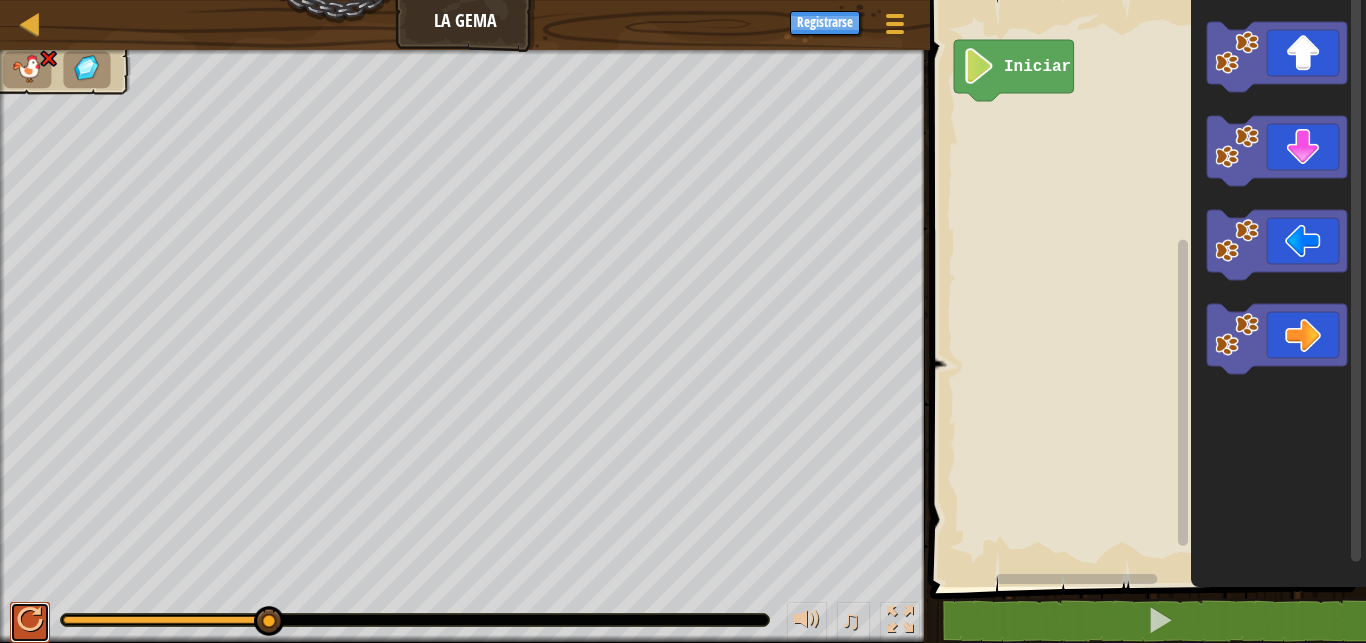 click at bounding box center [30, 620] 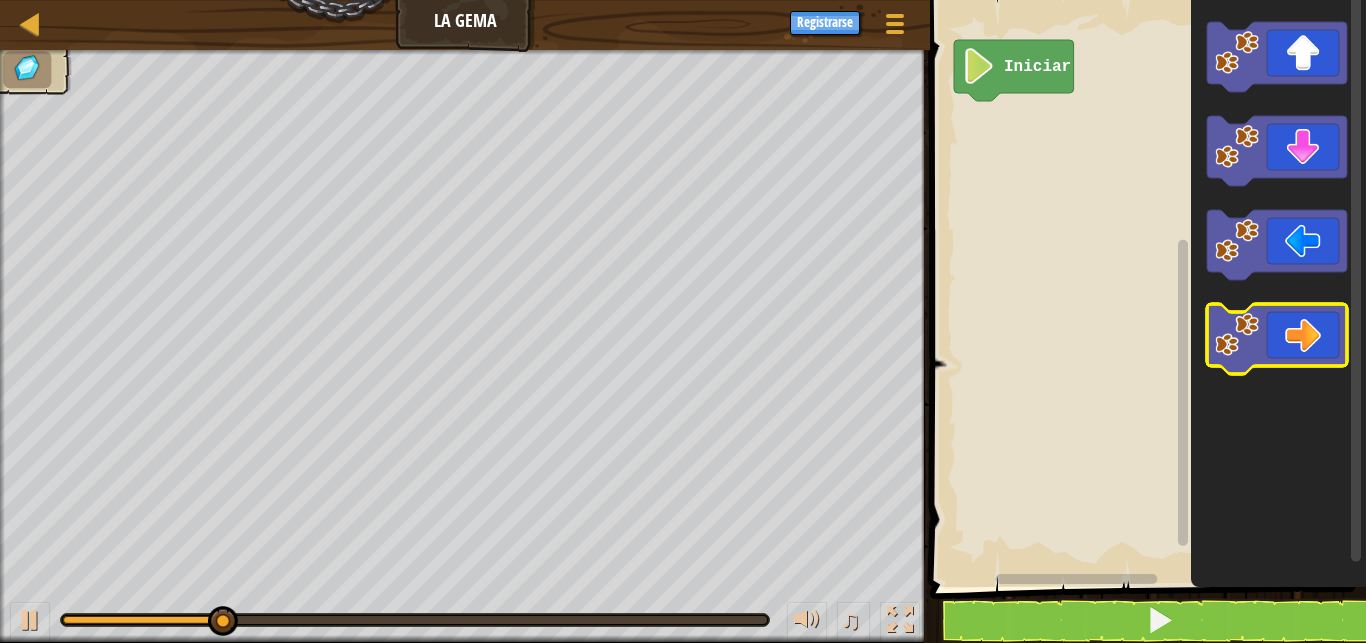 click 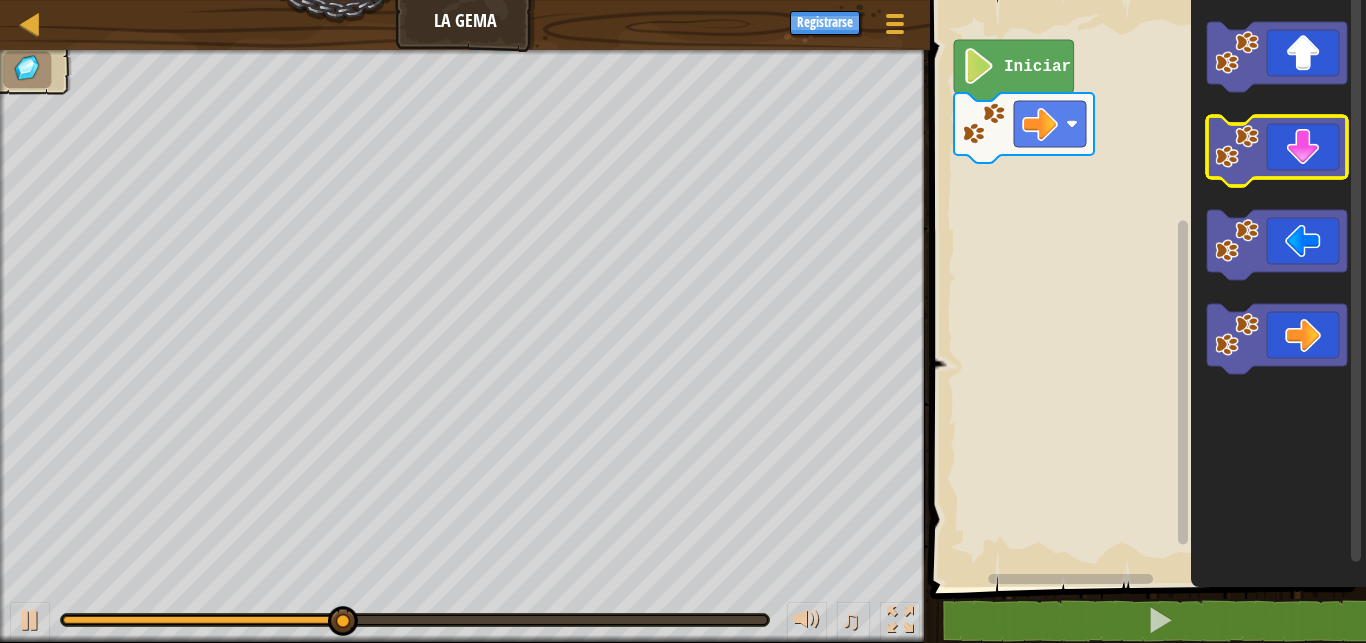 click 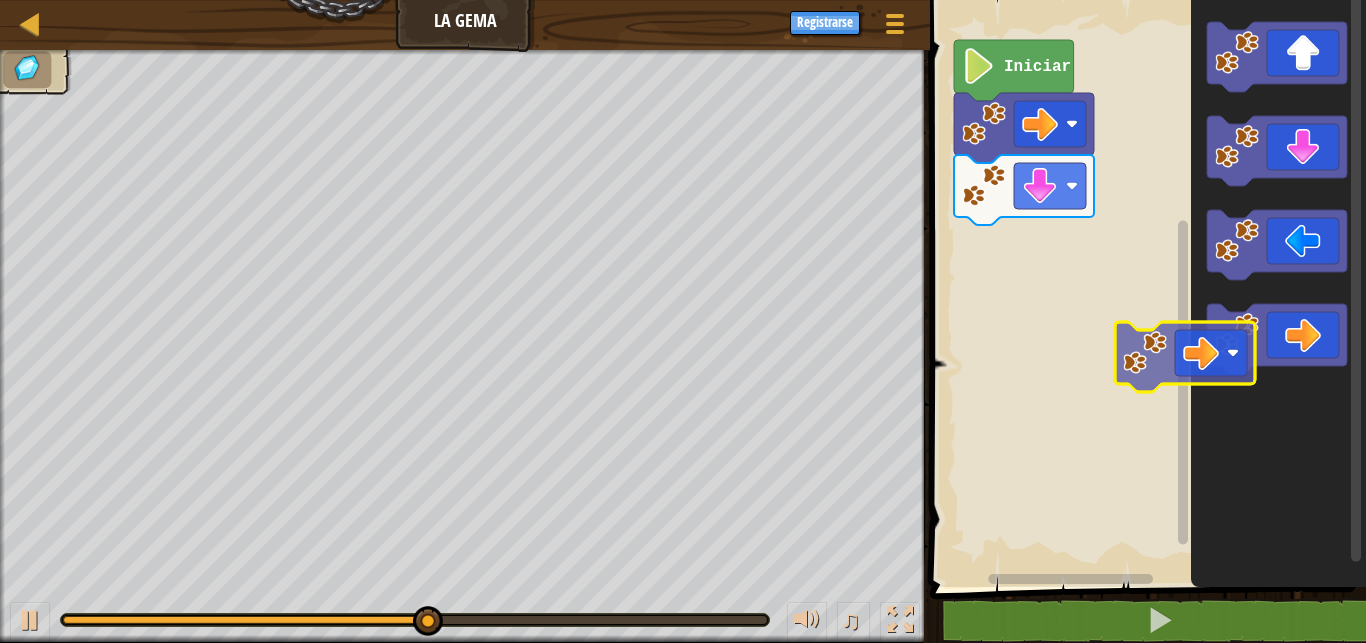click 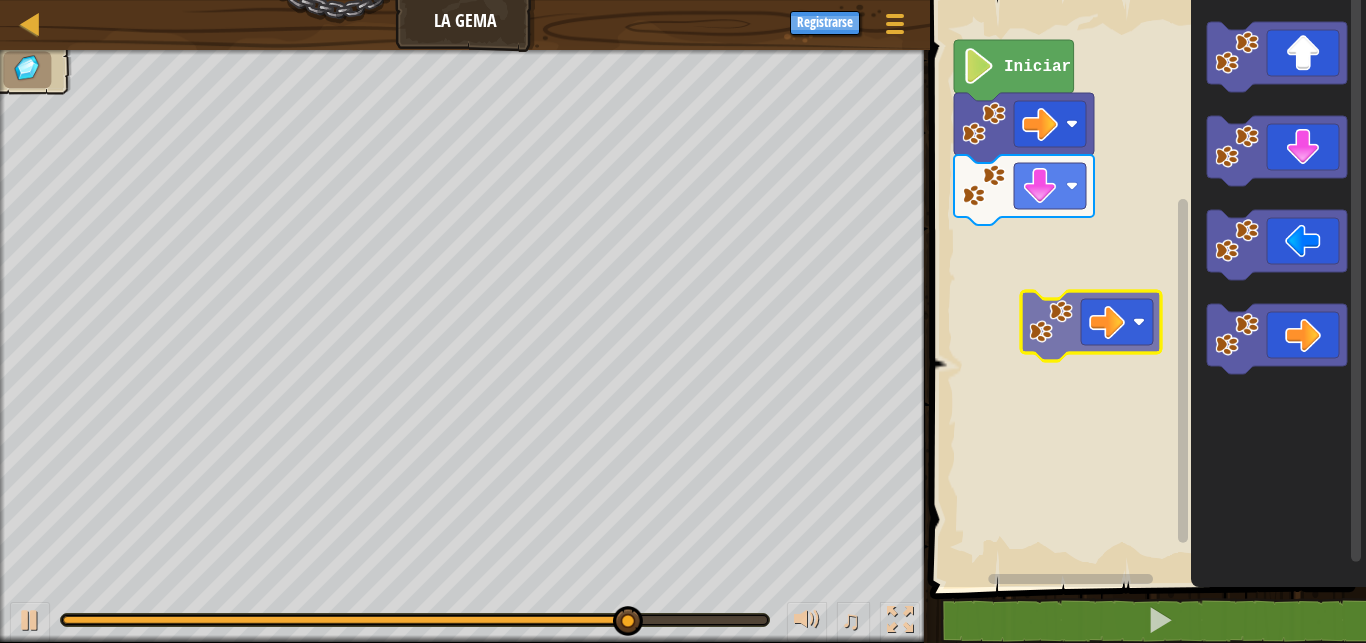 click on "Iniciar" at bounding box center (1145, 288) 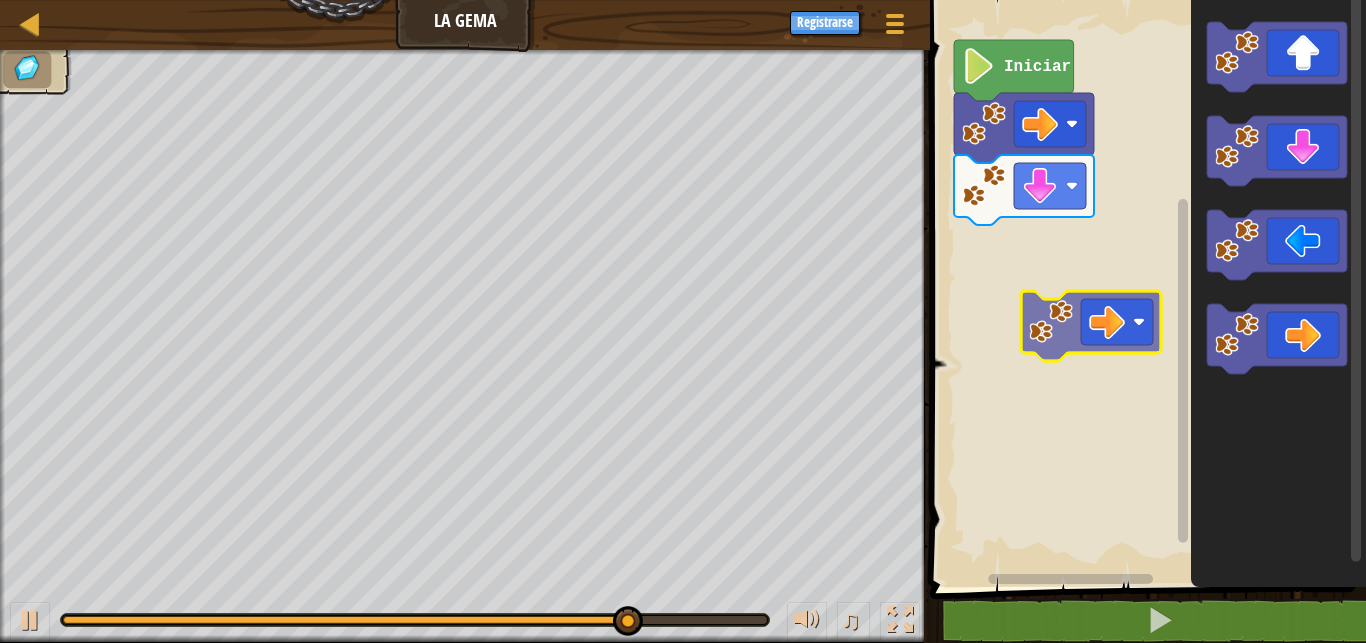 click 